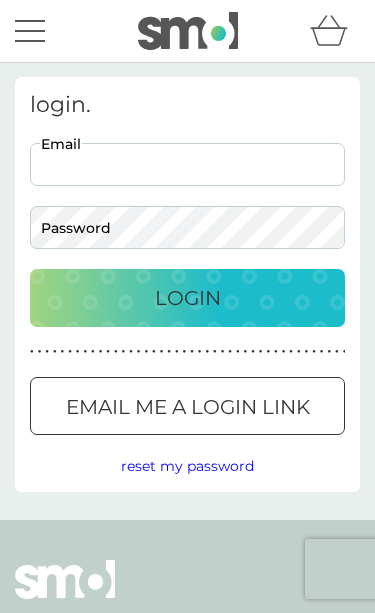 scroll, scrollTop: 0, scrollLeft: 0, axis: both 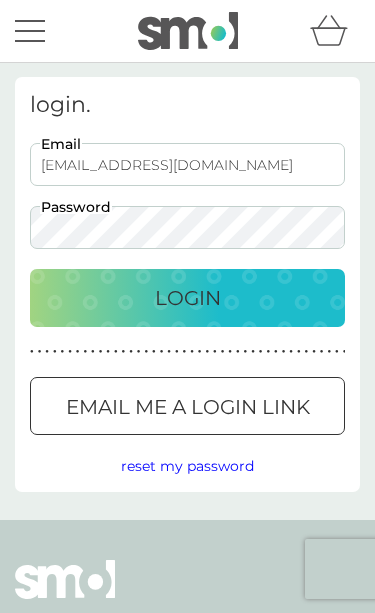 click on "Login" at bounding box center [187, 298] 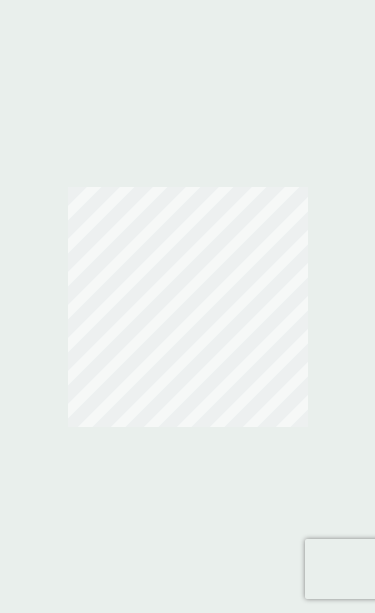 scroll, scrollTop: 0, scrollLeft: 0, axis: both 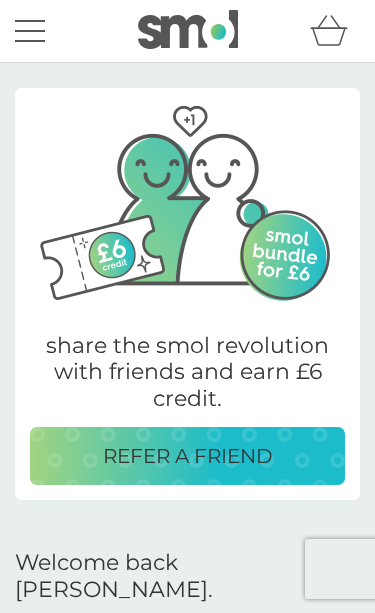 click at bounding box center (30, 31) 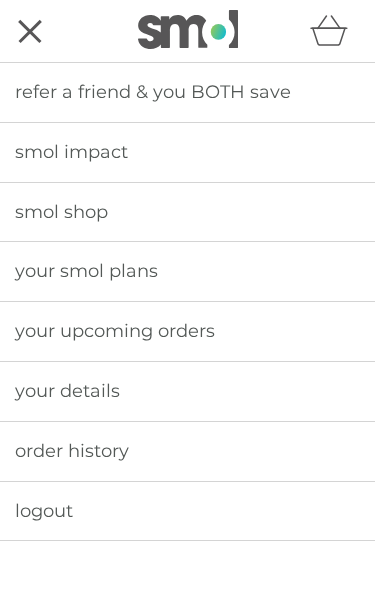 click on "your smol plans" at bounding box center [86, 271] 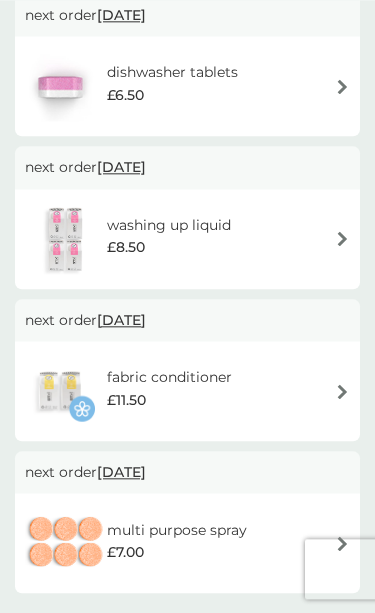 scroll, scrollTop: 196, scrollLeft: 0, axis: vertical 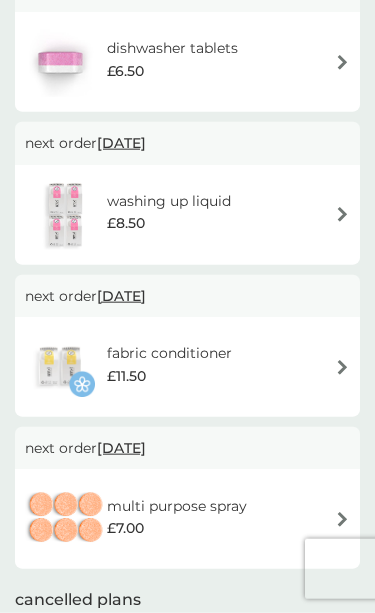 click on "fabric conditioner £11.50" at bounding box center [187, 367] 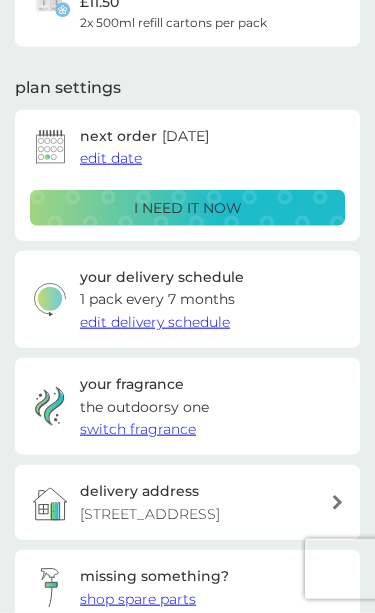 scroll, scrollTop: 0, scrollLeft: 0, axis: both 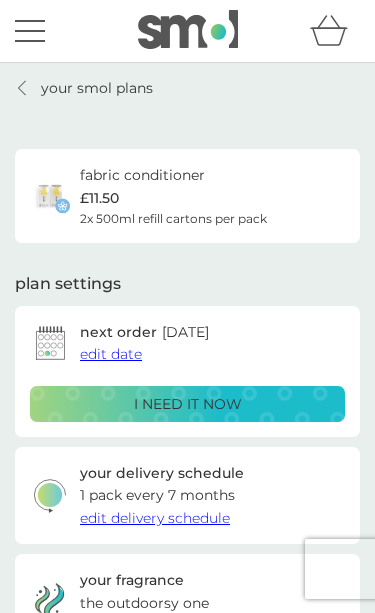 click on "i need it now" at bounding box center [188, 404] 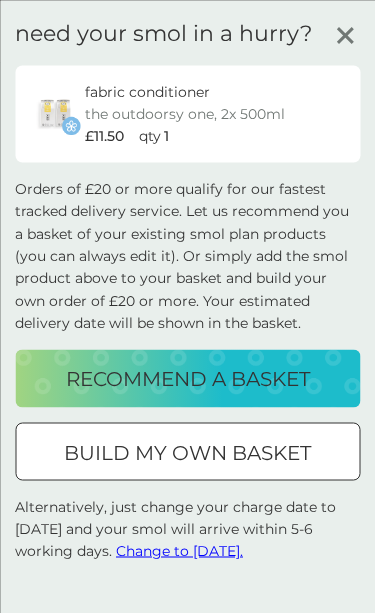 click 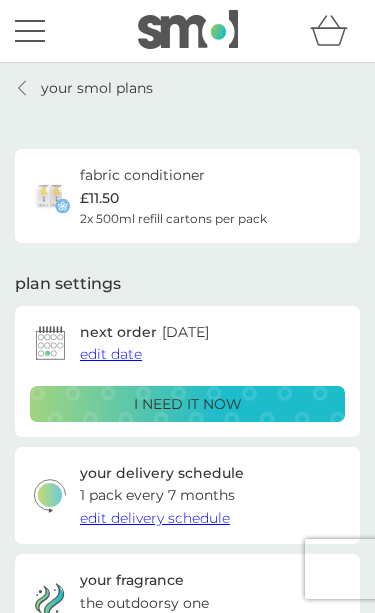 click at bounding box center [50, 343] 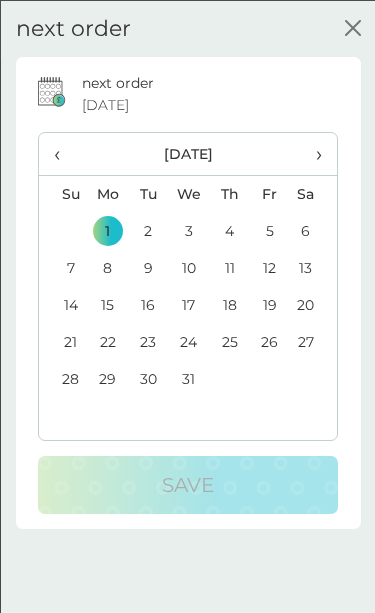 click on "‹" at bounding box center (63, 153) 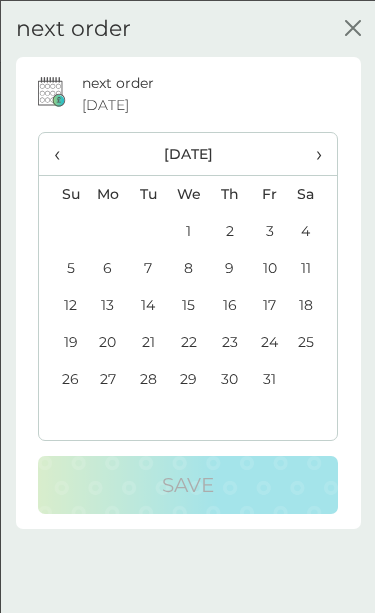 click on "‹" at bounding box center (63, 153) 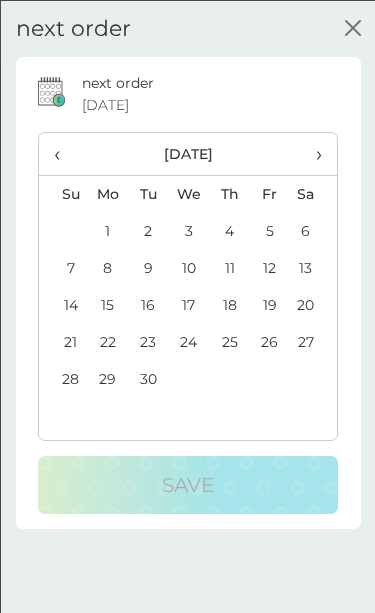 click on "‹" at bounding box center [63, 153] 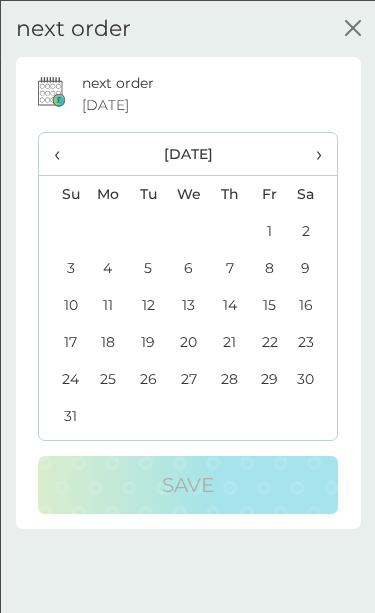 click on "‹" at bounding box center [63, 153] 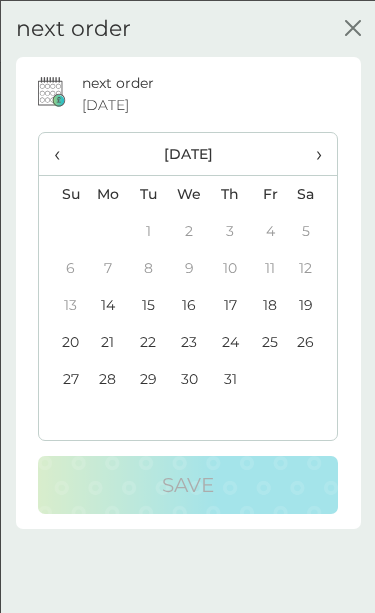 click on "14" at bounding box center [107, 304] 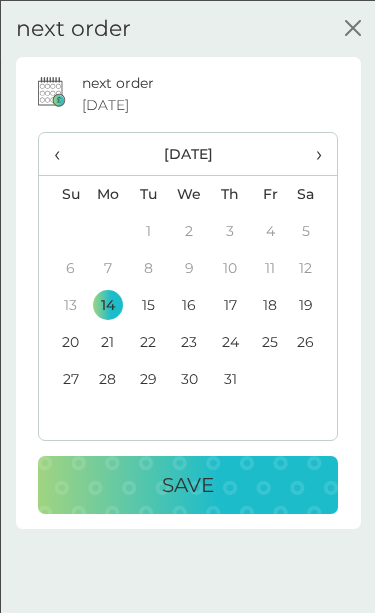 click on "Save" at bounding box center [188, 484] 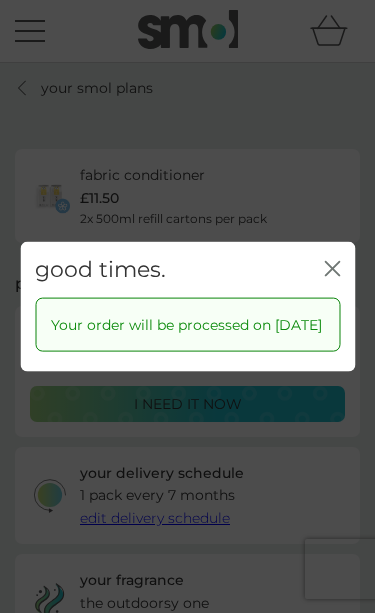 click on "close" 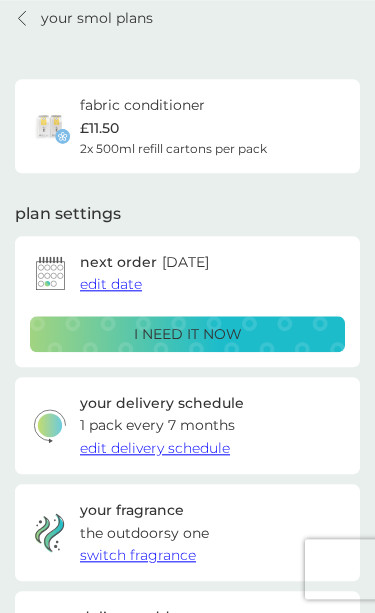scroll, scrollTop: 73, scrollLeft: 0, axis: vertical 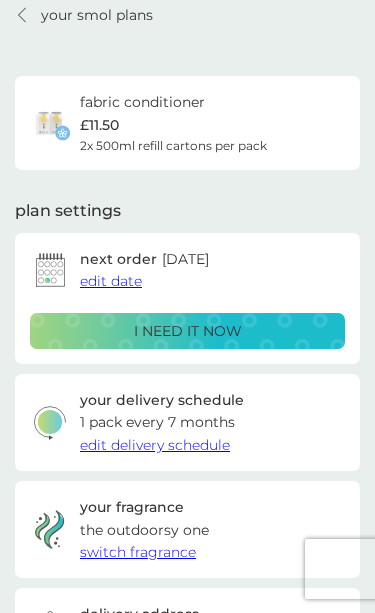click on "edit delivery schedule" at bounding box center (155, 445) 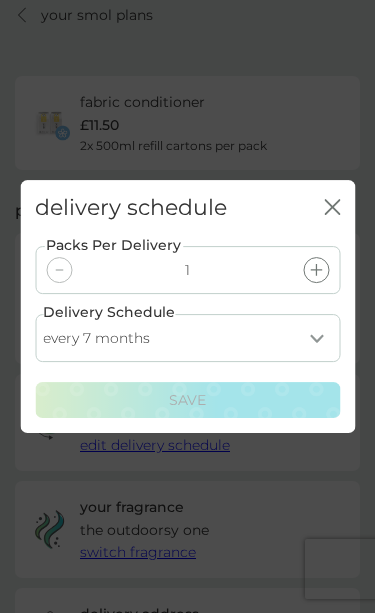click on "every 1 month every 2 months every 3 months every 4 months every 5 months every 6 months every 7 months every 8 months" at bounding box center [187, 338] 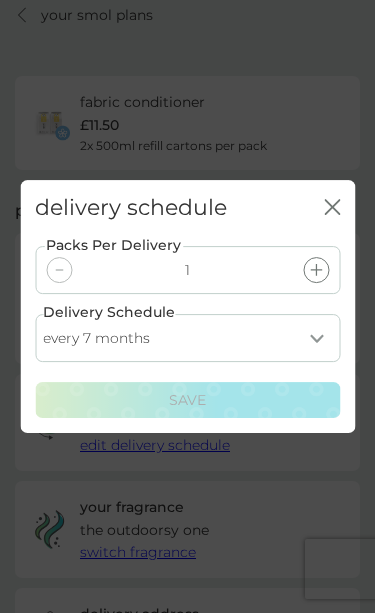 select on "4" 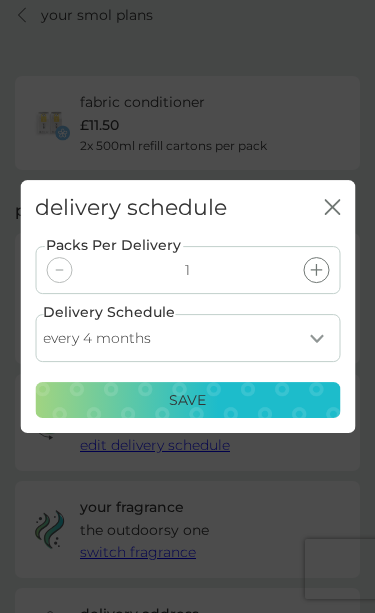 click on "Save" at bounding box center [187, 400] 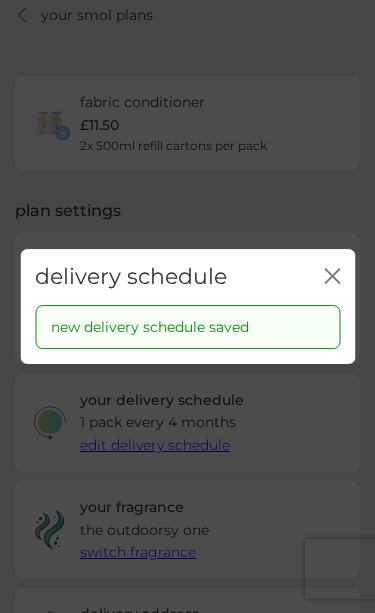 click on "close" 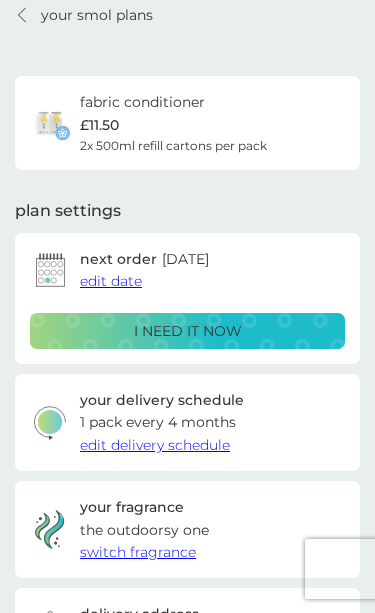 click 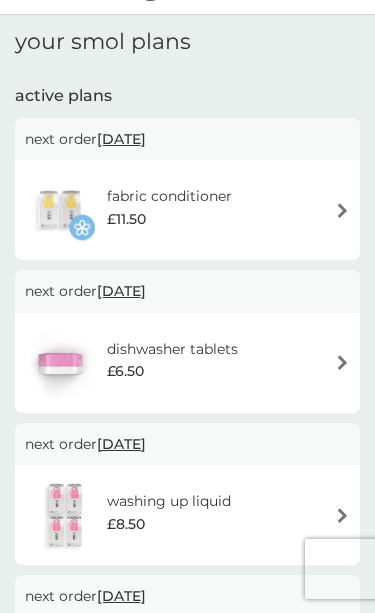 scroll, scrollTop: 0, scrollLeft: 0, axis: both 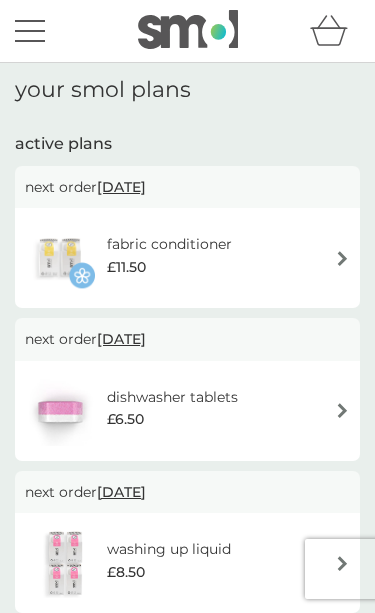 click at bounding box center [30, 41] 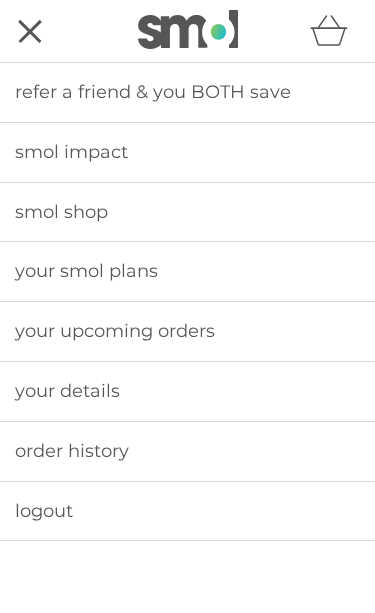 click on "logout" at bounding box center (187, 511) 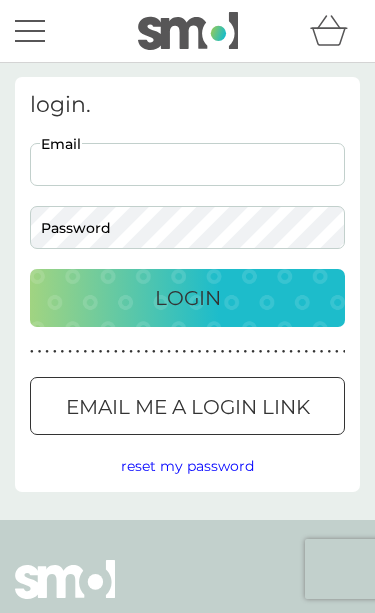scroll, scrollTop: 0, scrollLeft: 0, axis: both 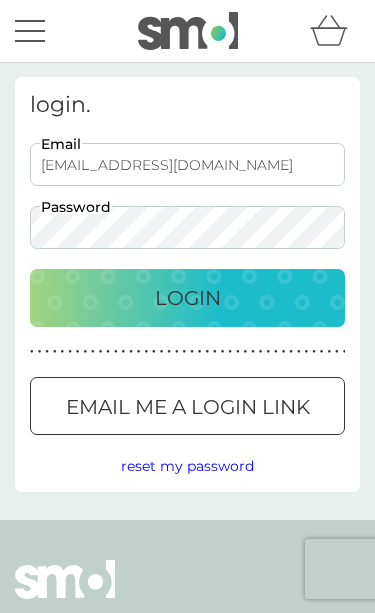 click on "Login" at bounding box center [187, 298] 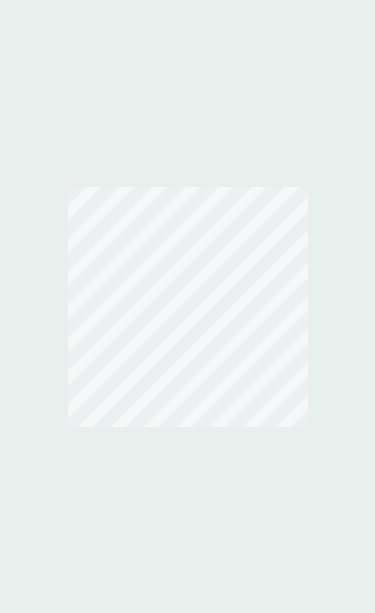 scroll, scrollTop: 0, scrollLeft: 0, axis: both 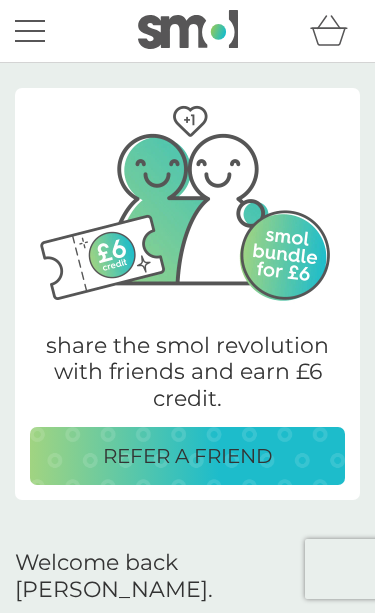 click at bounding box center [30, 31] 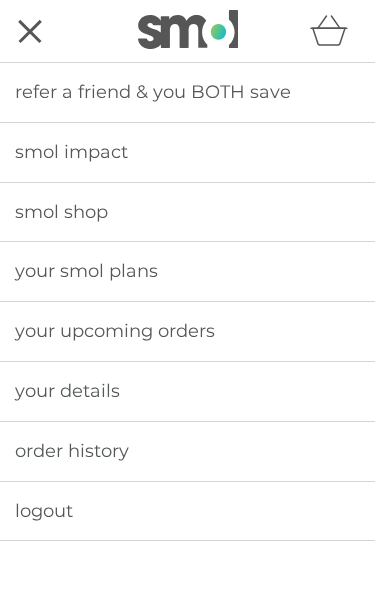 click on "your details" at bounding box center (67, 391) 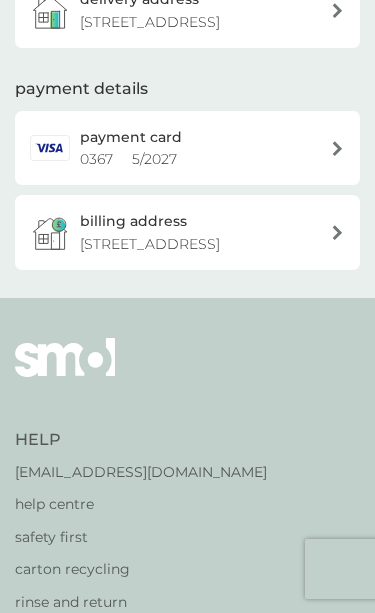 scroll, scrollTop: 0, scrollLeft: 0, axis: both 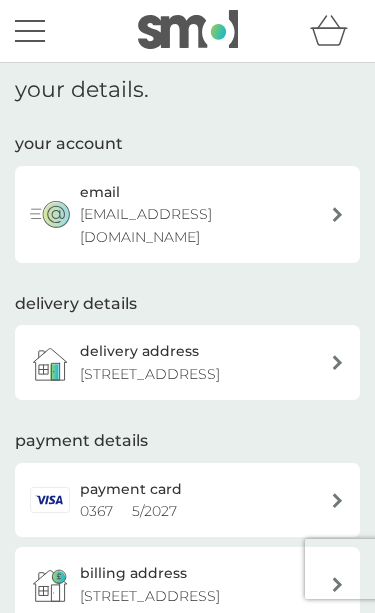 click at bounding box center [30, 31] 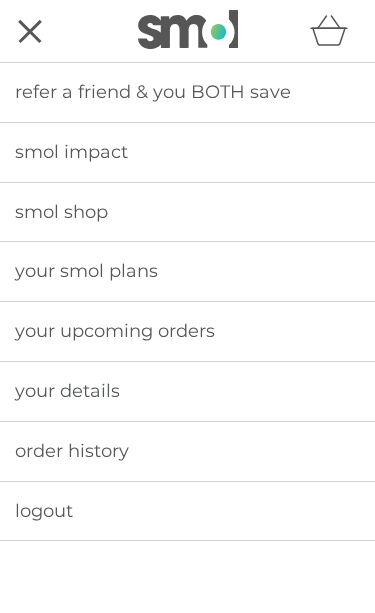 click on "logout" at bounding box center (187, 511) 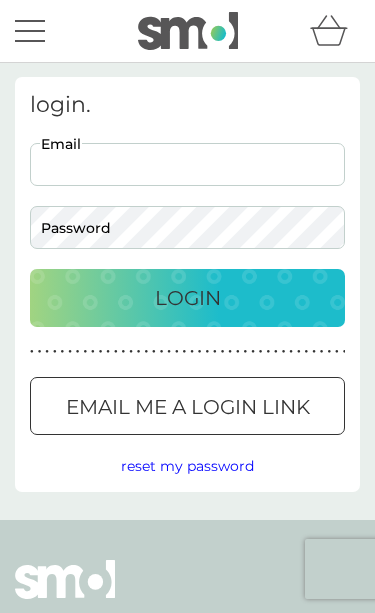scroll, scrollTop: 0, scrollLeft: 0, axis: both 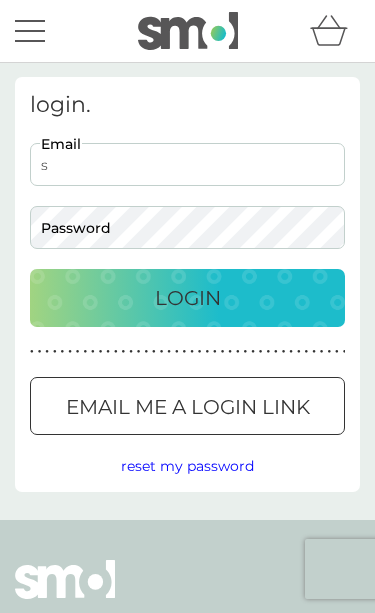 type on "suby30@yahoo.com" 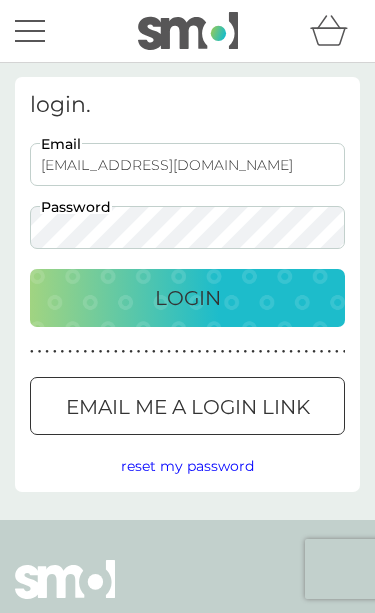 click on "Login" at bounding box center [187, 298] 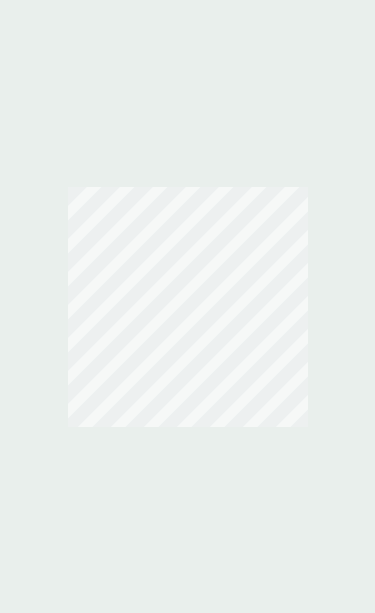 scroll, scrollTop: 0, scrollLeft: 0, axis: both 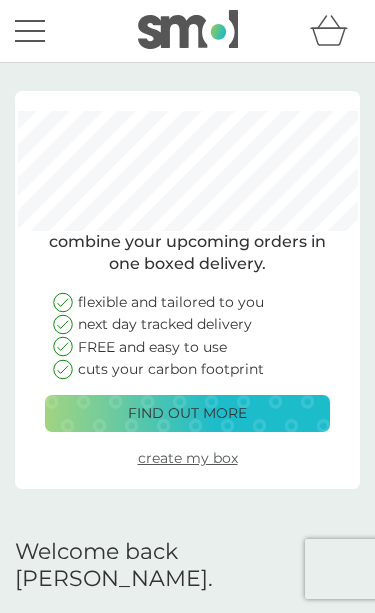 click at bounding box center (30, 41) 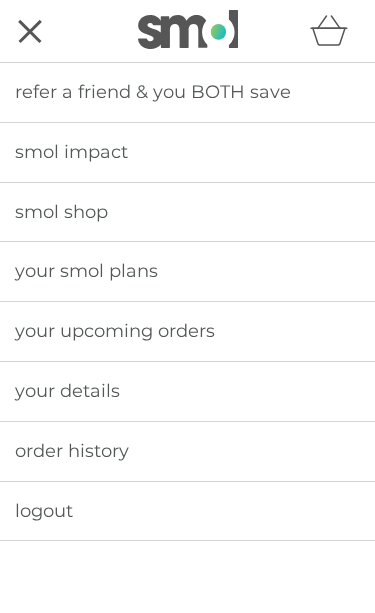 click on "your smol plans" at bounding box center (86, 271) 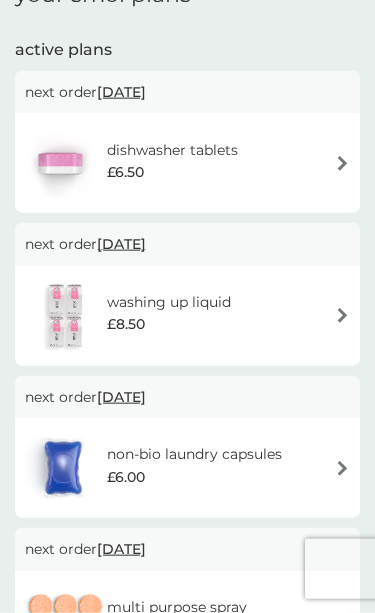 scroll, scrollTop: 305, scrollLeft: 0, axis: vertical 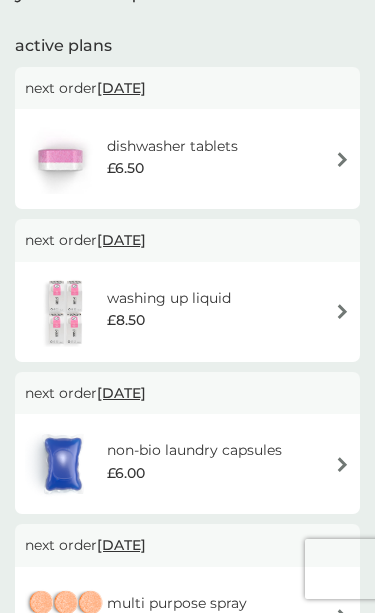 click on "dishwasher tablets £6.50" at bounding box center (187, 159) 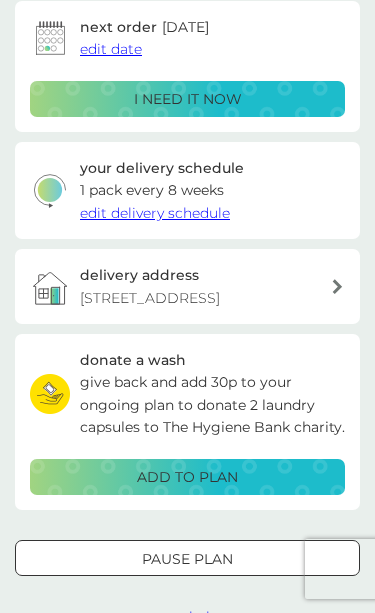 scroll, scrollTop: 0, scrollLeft: 0, axis: both 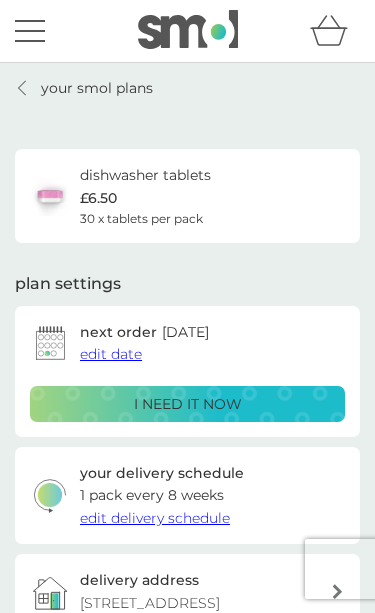 click on "edit date" at bounding box center [111, 354] 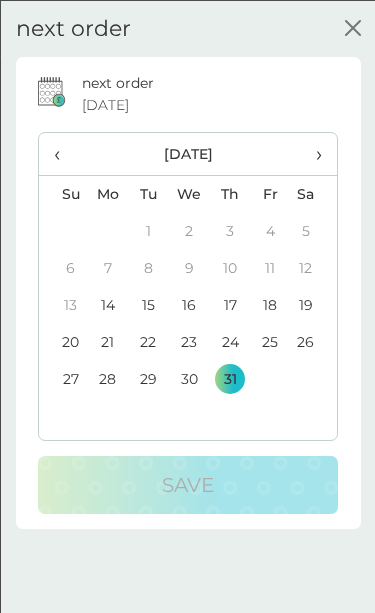 click on "›" at bounding box center [312, 153] 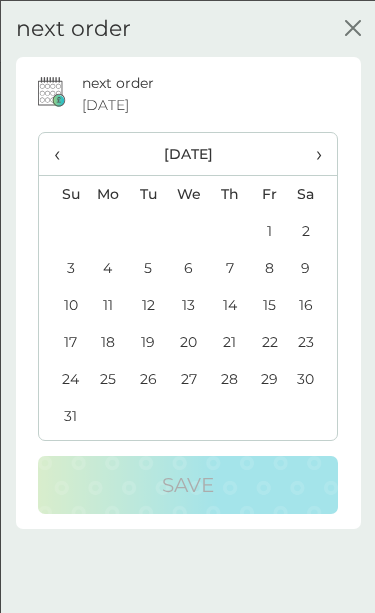 click on "23" at bounding box center (312, 341) 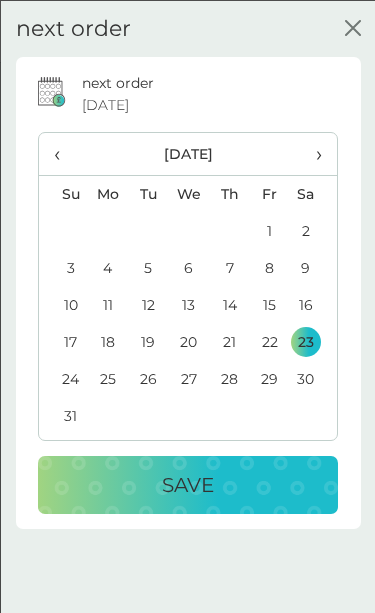 click on "Save" at bounding box center (188, 484) 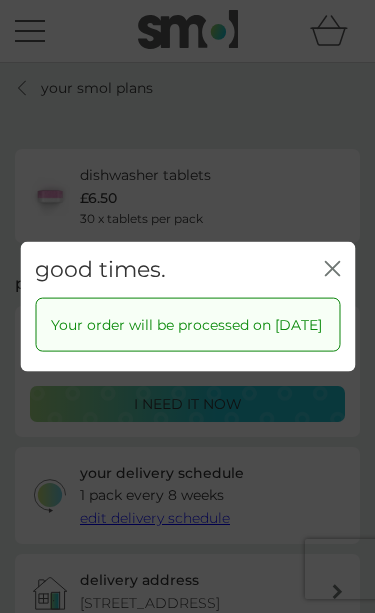 click on "close" 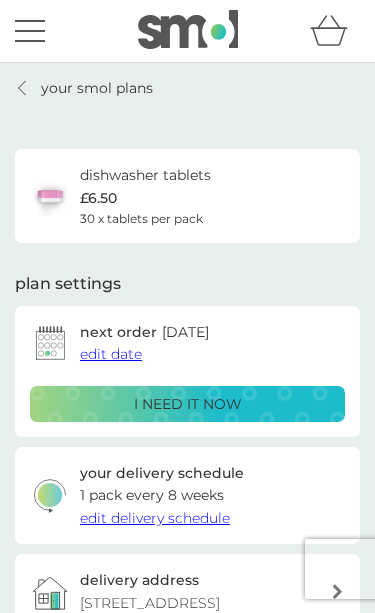 click at bounding box center (30, 31) 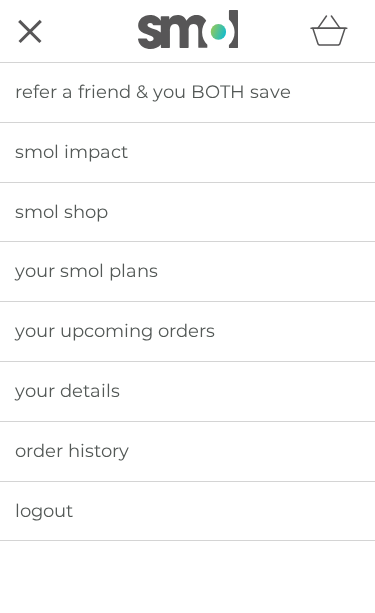 click on "your smol plans" at bounding box center [187, 271] 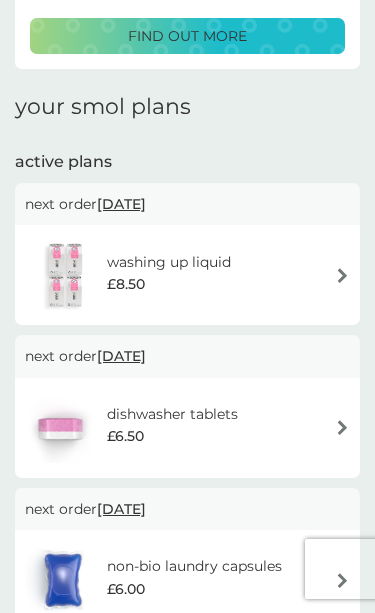 scroll, scrollTop: 187, scrollLeft: 0, axis: vertical 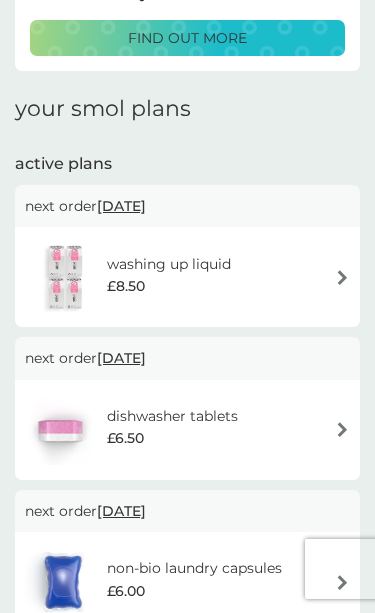 click on "washing up liquid £8.50" at bounding box center (187, 277) 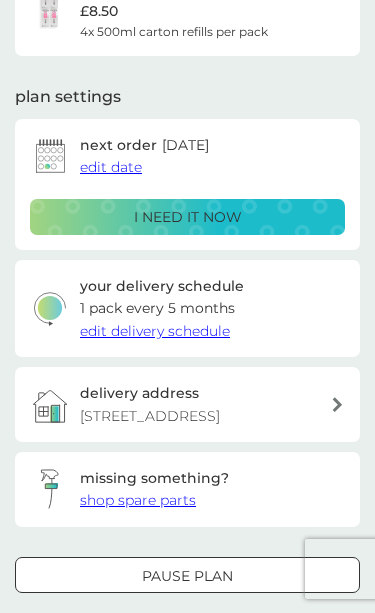 scroll, scrollTop: 0, scrollLeft: 0, axis: both 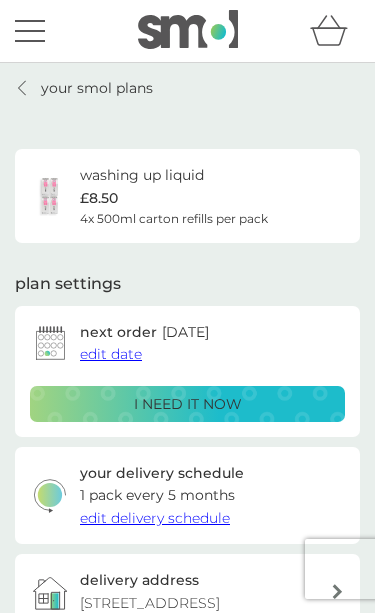 click on "edit date" at bounding box center [111, 354] 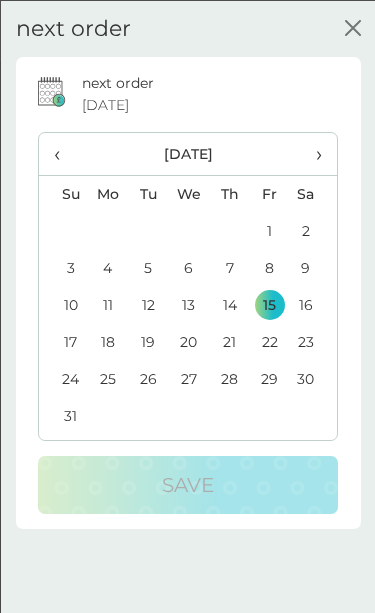click on "›" at bounding box center [312, 153] 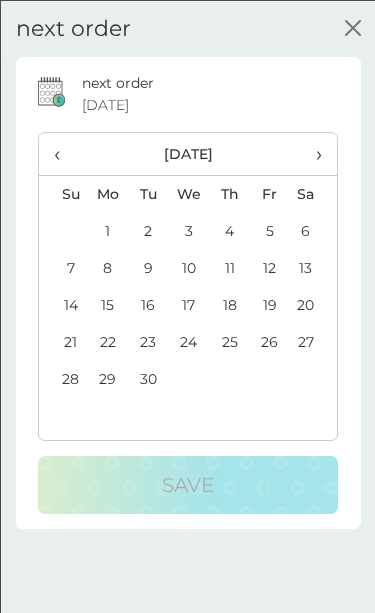 click on "›" at bounding box center (312, 153) 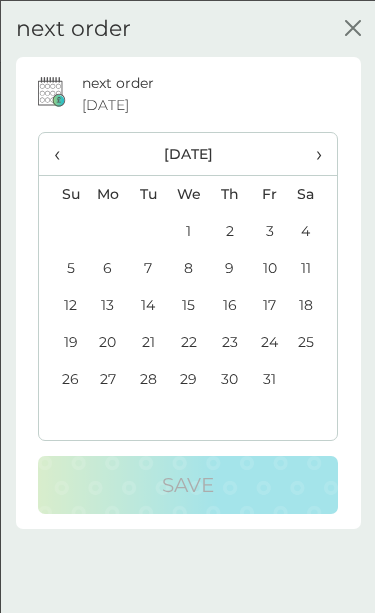 click on "25" at bounding box center [312, 341] 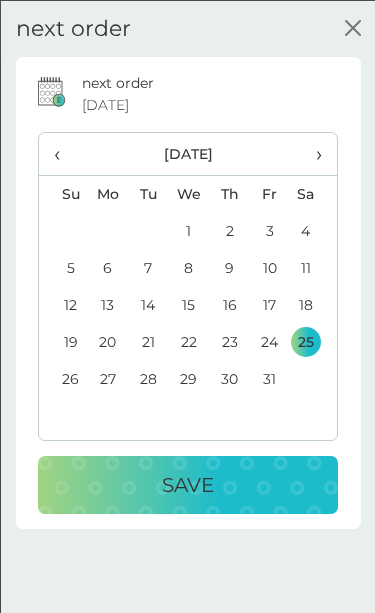 click on "11" at bounding box center (312, 267) 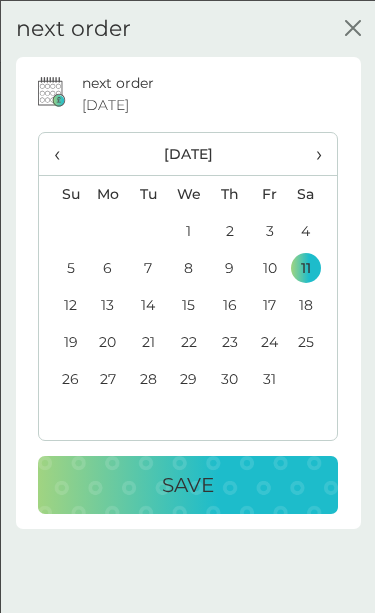 click on "Save" at bounding box center (188, 484) 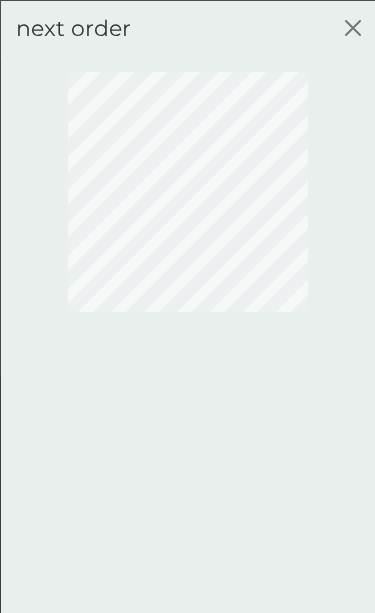 click 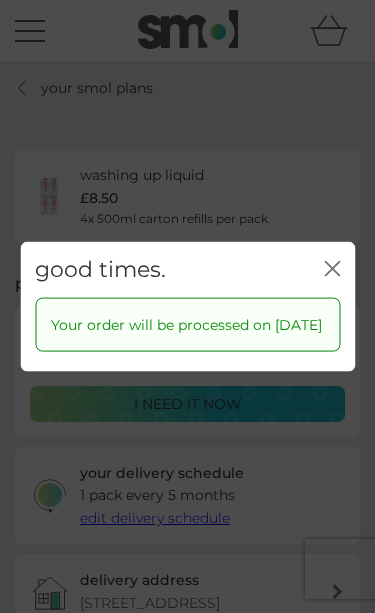 click on "good times. close" at bounding box center (187, 269) 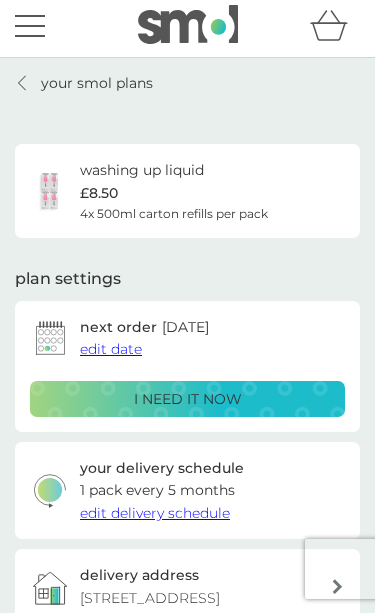 scroll, scrollTop: 0, scrollLeft: 0, axis: both 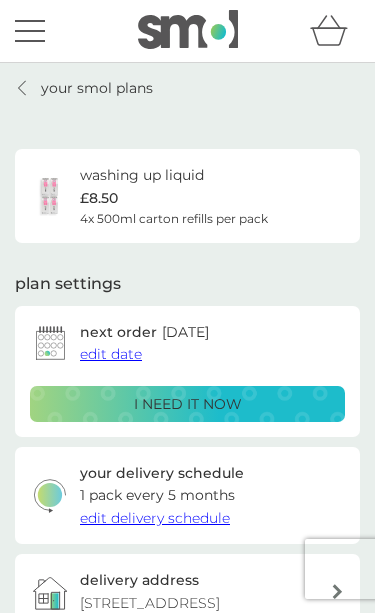 click on "your smol plans" at bounding box center [84, 88] 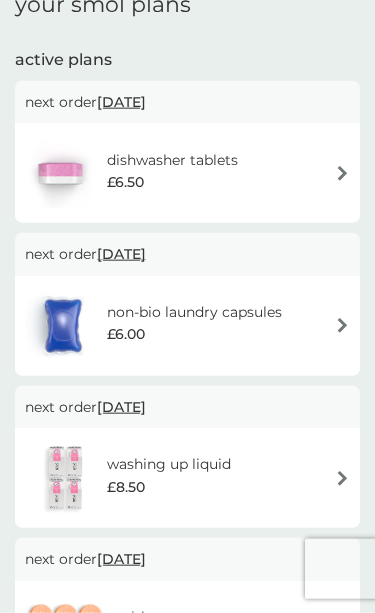 scroll, scrollTop: 292, scrollLeft: 0, axis: vertical 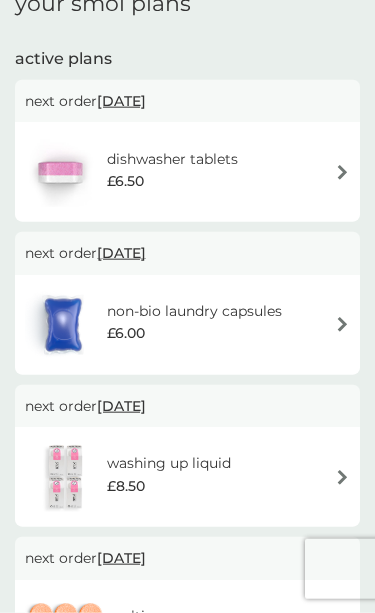 click at bounding box center [342, 324] 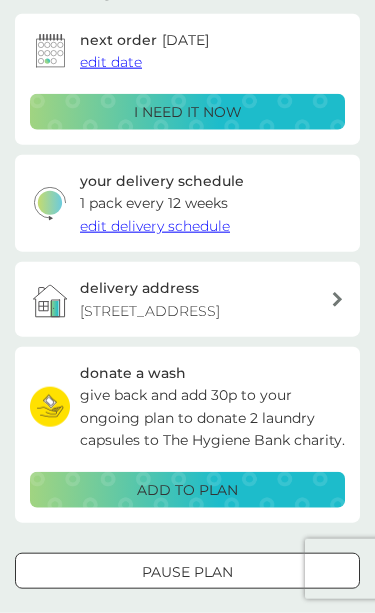 scroll, scrollTop: 0, scrollLeft: 0, axis: both 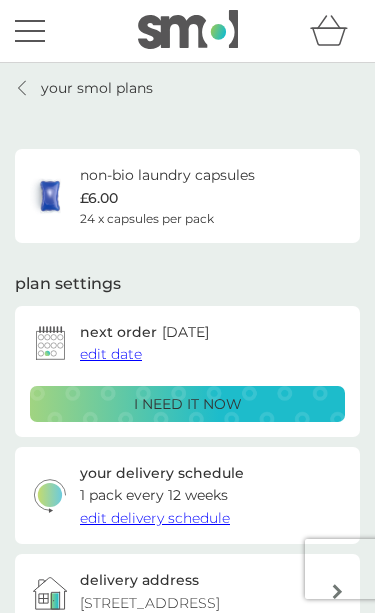 click on "edit date" at bounding box center [111, 354] 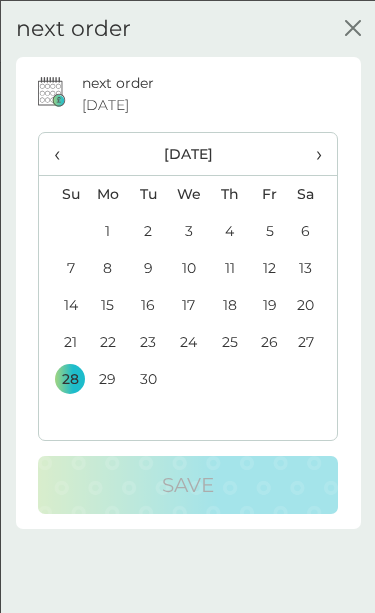 click on "›" at bounding box center [312, 153] 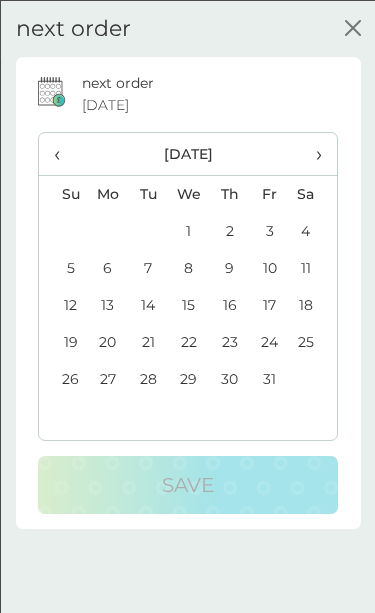 click on "›" at bounding box center [312, 153] 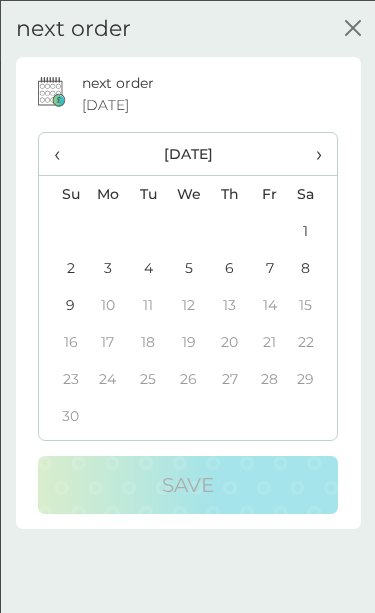 click on "9" at bounding box center [63, 304] 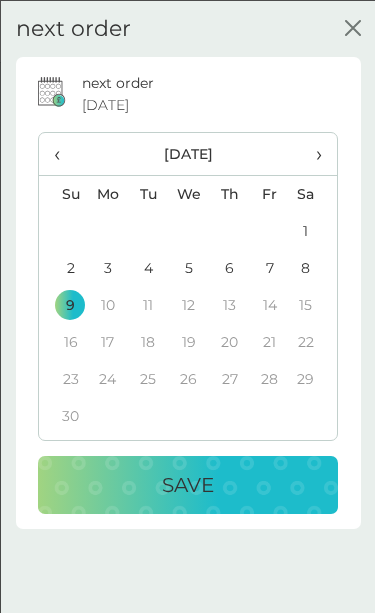 click on "Save" at bounding box center [188, 484] 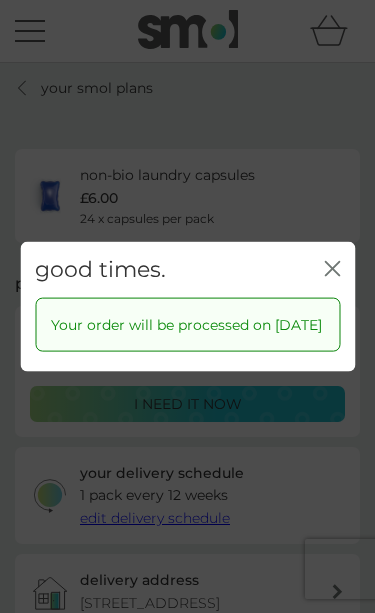 click on "close" 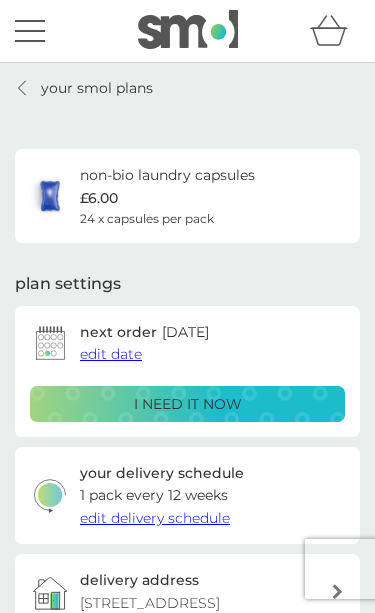 click on "your smol plans" at bounding box center [84, 88] 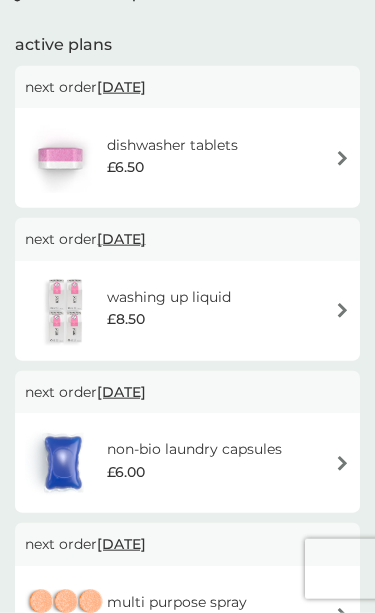scroll, scrollTop: 309, scrollLeft: 0, axis: vertical 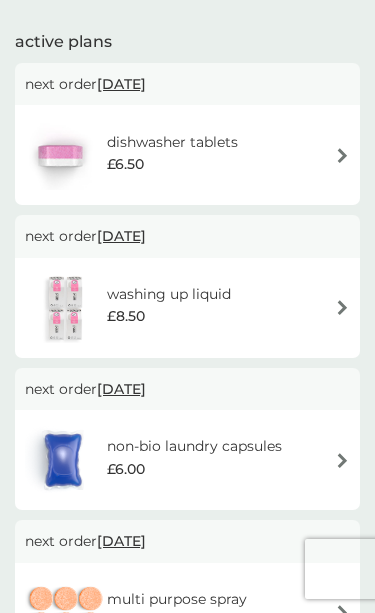 click on "dishwasher tablets £6.50" at bounding box center [187, 155] 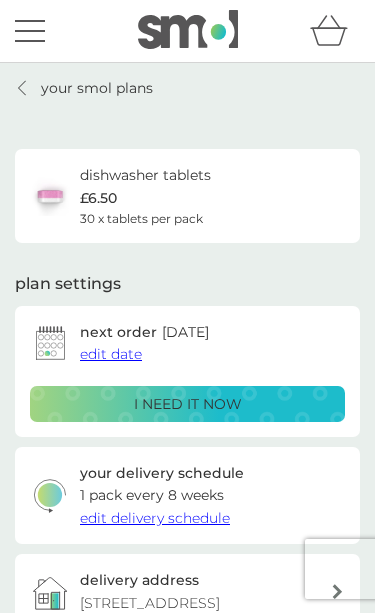 click on "edit date" at bounding box center (111, 354) 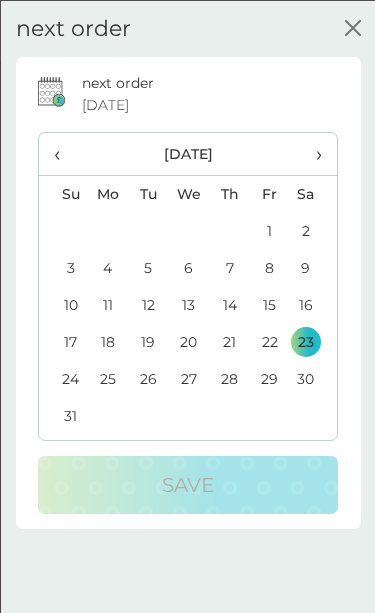 click on "›" at bounding box center [312, 153] 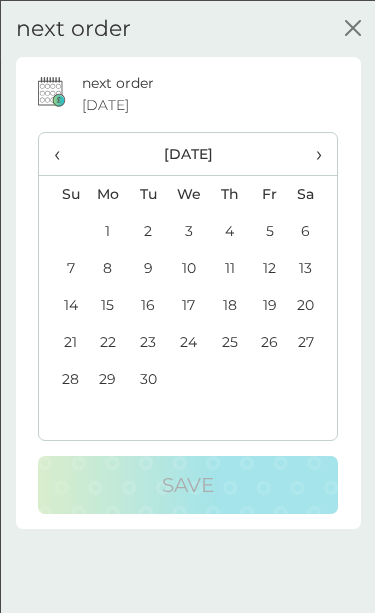 click on "27" at bounding box center (312, 341) 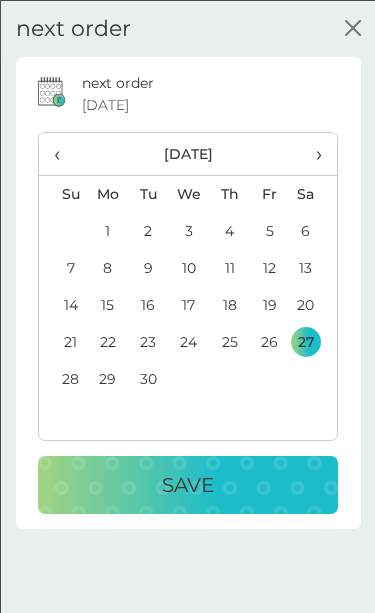 click on "6" at bounding box center [312, 230] 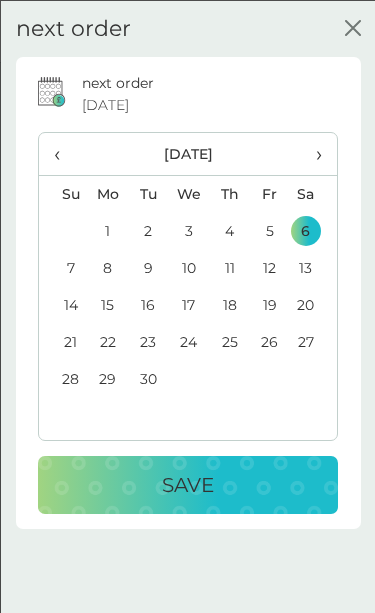 click on "Save" at bounding box center (188, 484) 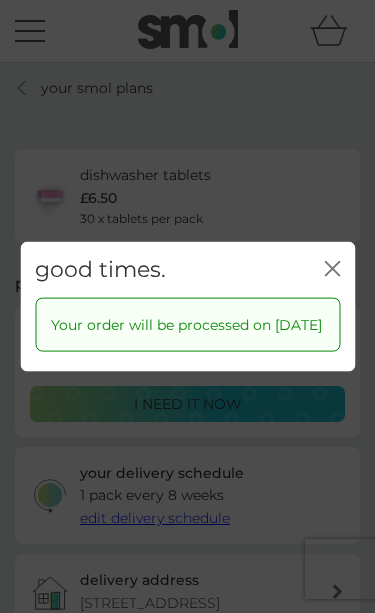 click on "close" at bounding box center (332, 269) 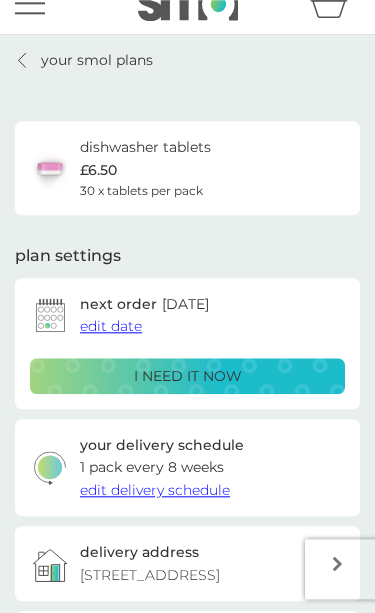 scroll, scrollTop: 0, scrollLeft: 0, axis: both 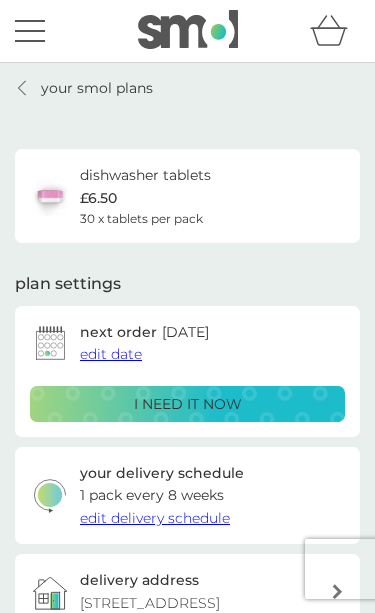 click on "your smol plans" at bounding box center [84, 88] 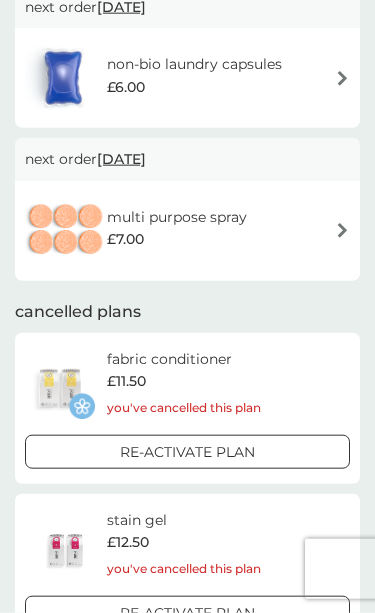 scroll, scrollTop: 693, scrollLeft: 0, axis: vertical 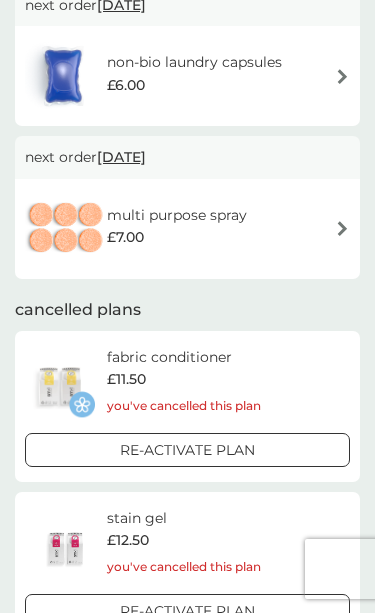 click on "non-bio laundry capsules £6.00" at bounding box center [187, 76] 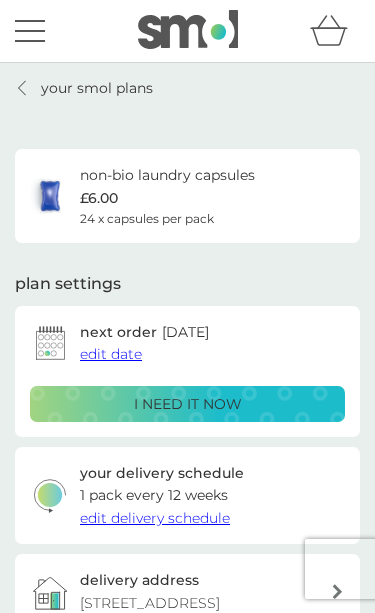 click on "edit date" at bounding box center (111, 354) 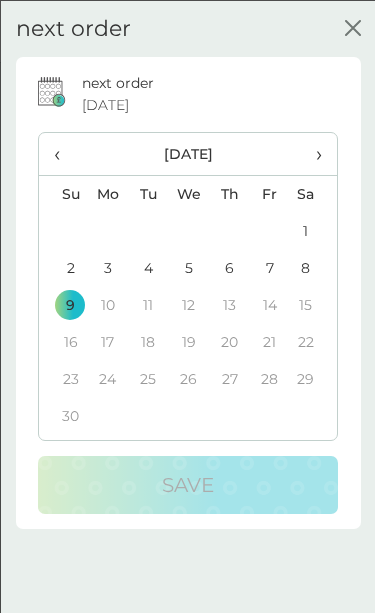 click on "›" at bounding box center (312, 153) 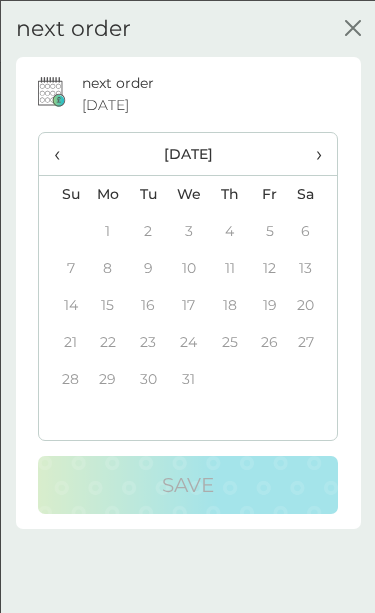 click on "‹" at bounding box center [63, 153] 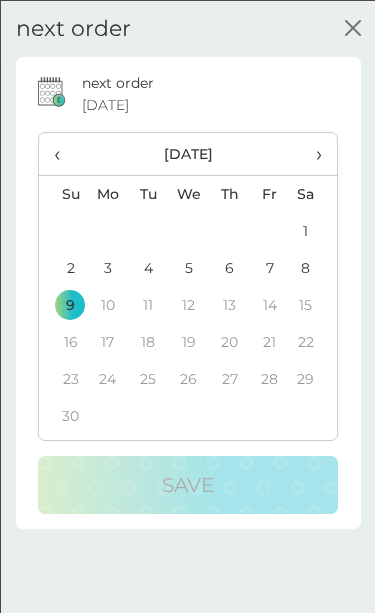 scroll, scrollTop: 693, scrollLeft: 0, axis: vertical 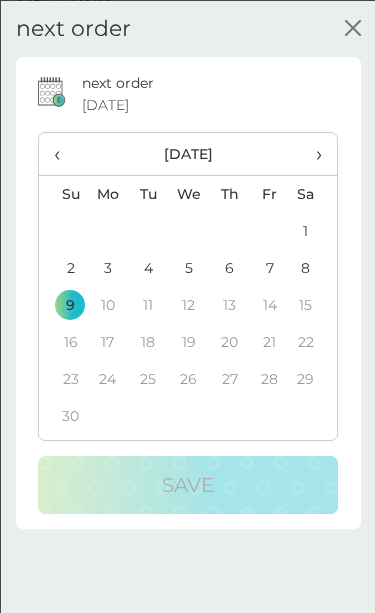 click on "16" at bounding box center [63, 341] 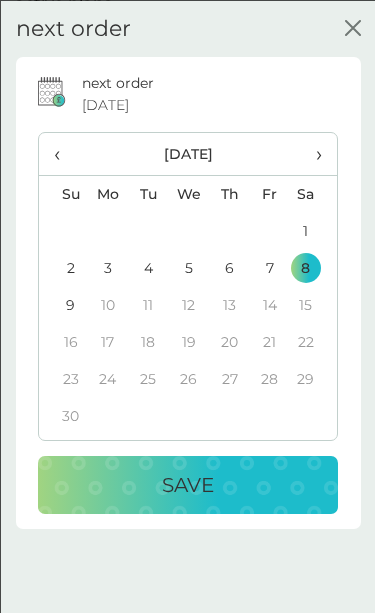 click on "Save" at bounding box center [188, 484] 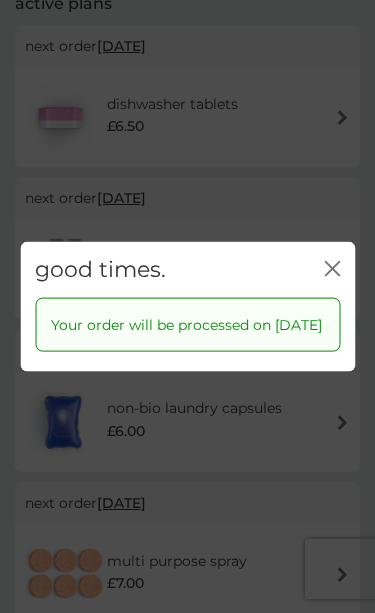 click on "close" 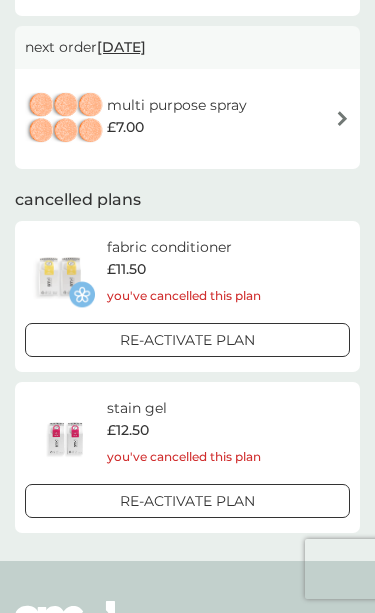 scroll, scrollTop: 805, scrollLeft: 0, axis: vertical 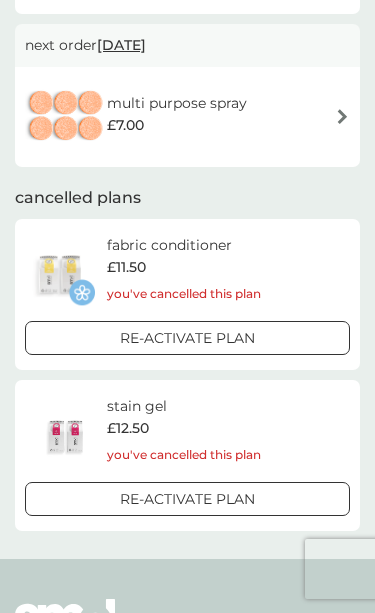 click on "Re-activate Plan" at bounding box center [187, 499] 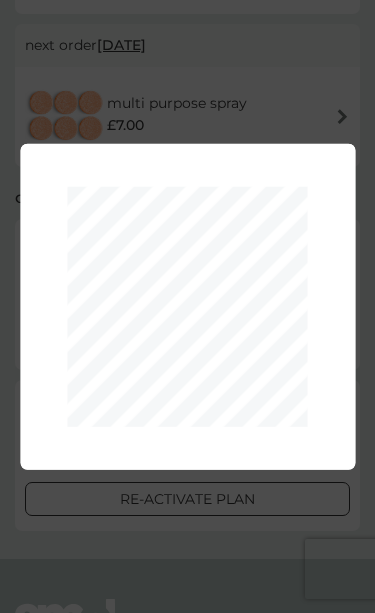 scroll, scrollTop: 0, scrollLeft: 0, axis: both 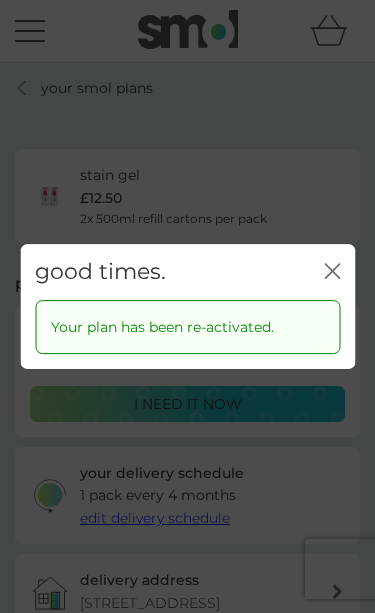click on "Your plan has been re-activated." at bounding box center (162, 327) 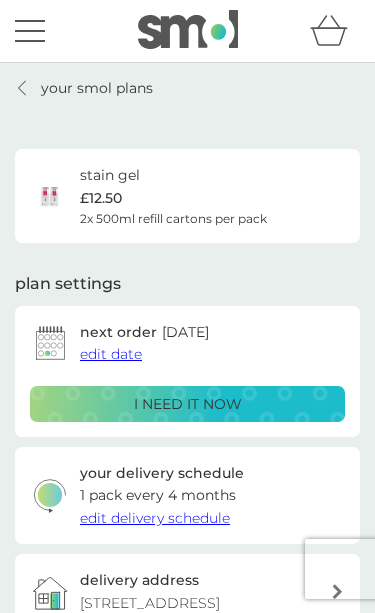 click on "edit date" at bounding box center [111, 354] 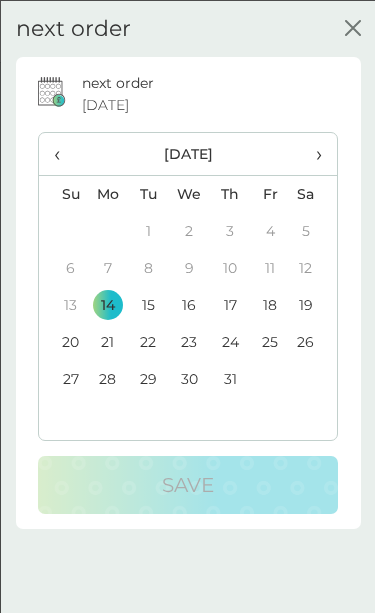 click on "›" at bounding box center [312, 153] 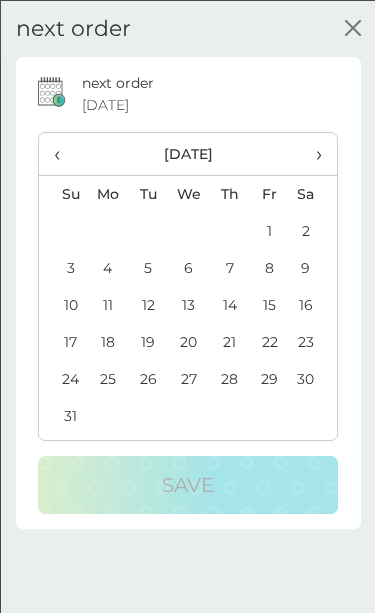 click on "›" at bounding box center [312, 153] 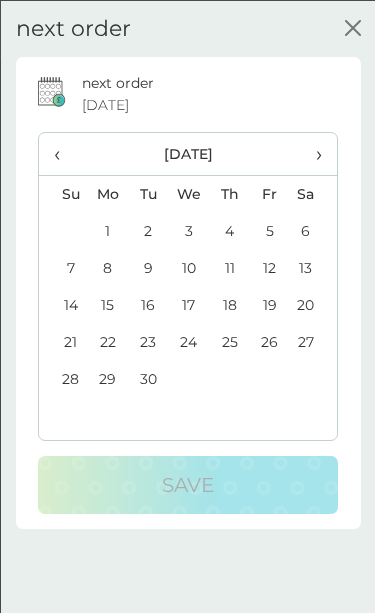 click on "›" at bounding box center [312, 153] 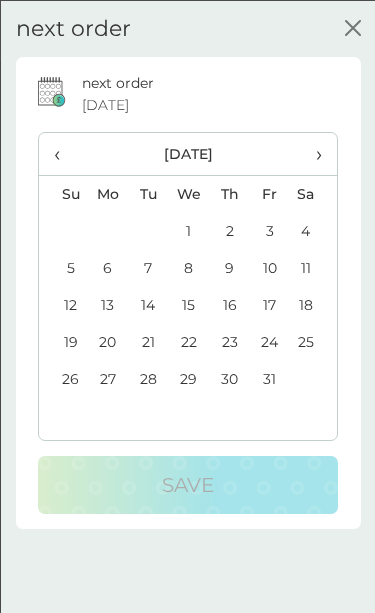click on "›" at bounding box center [312, 153] 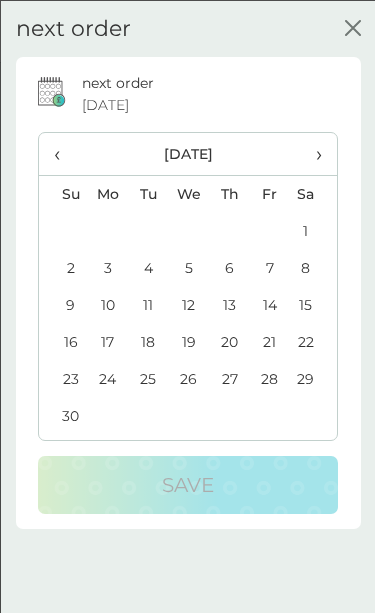 click on "30" at bounding box center (63, 415) 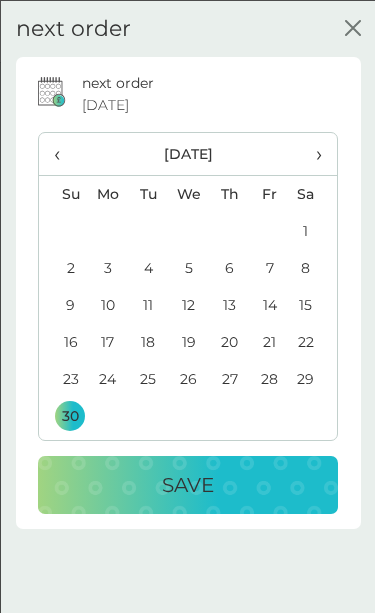 click on "Save" at bounding box center [188, 484] 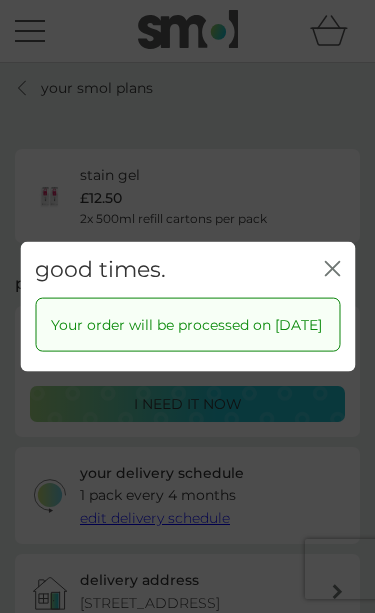 click on "close" 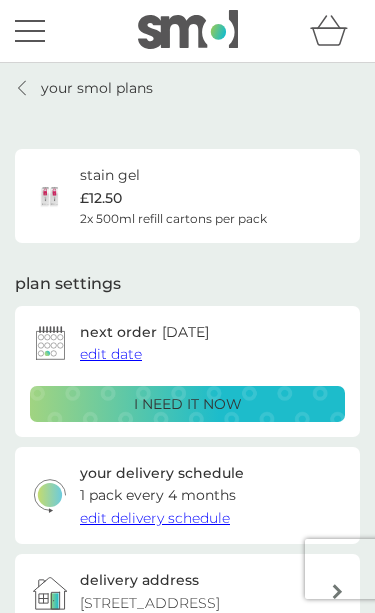 click on "your smol plans" at bounding box center [84, 88] 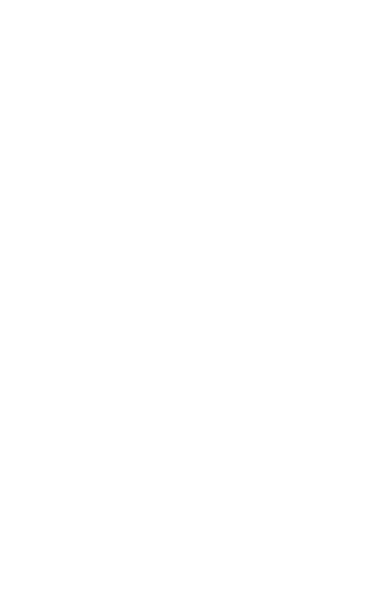 scroll, scrollTop: 0, scrollLeft: 0, axis: both 